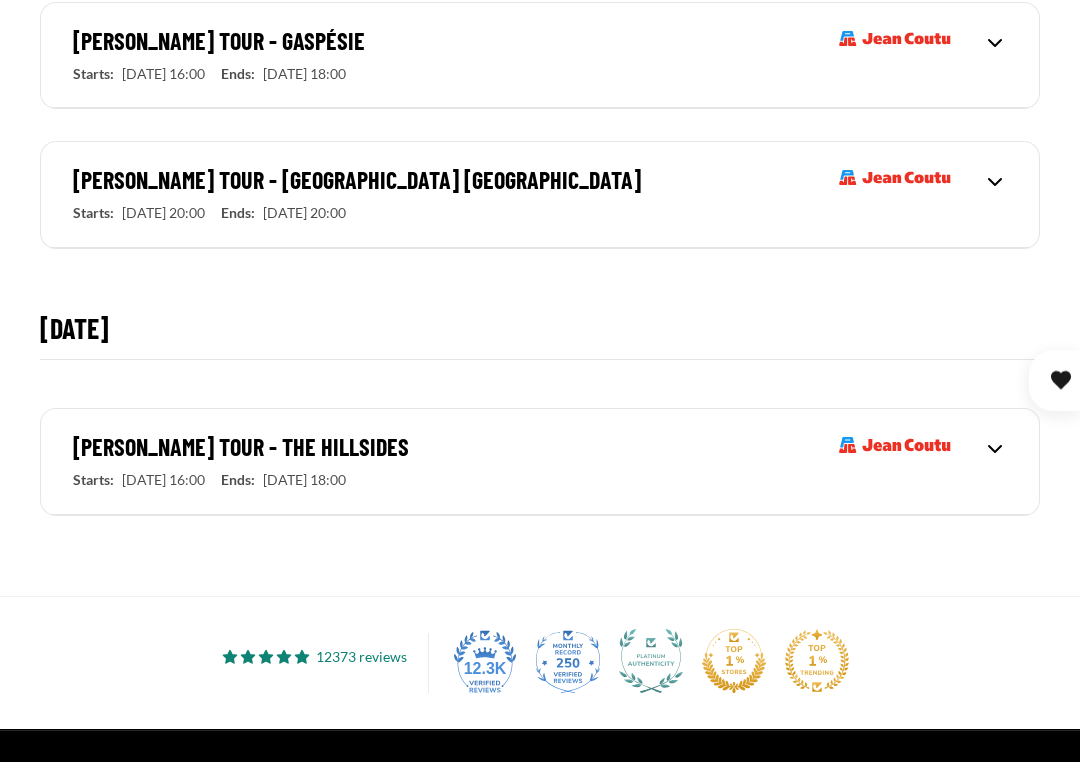 scroll, scrollTop: 1837, scrollLeft: 0, axis: vertical 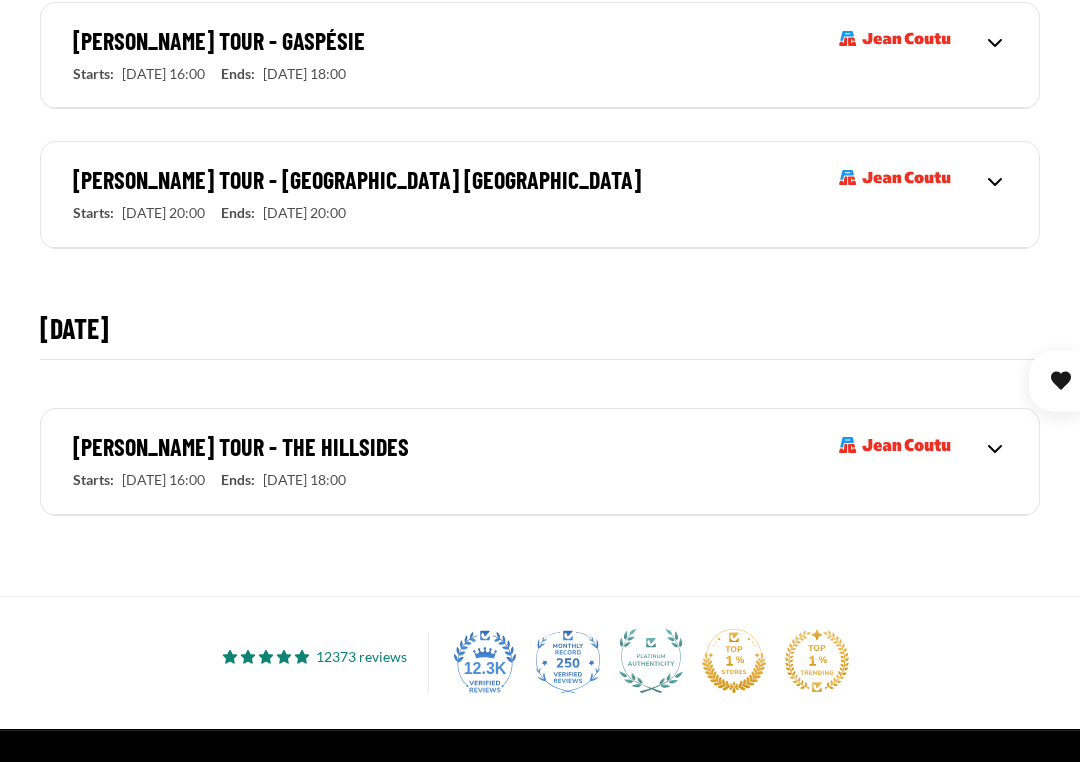 click on "Starts:" at bounding box center (93, 480) 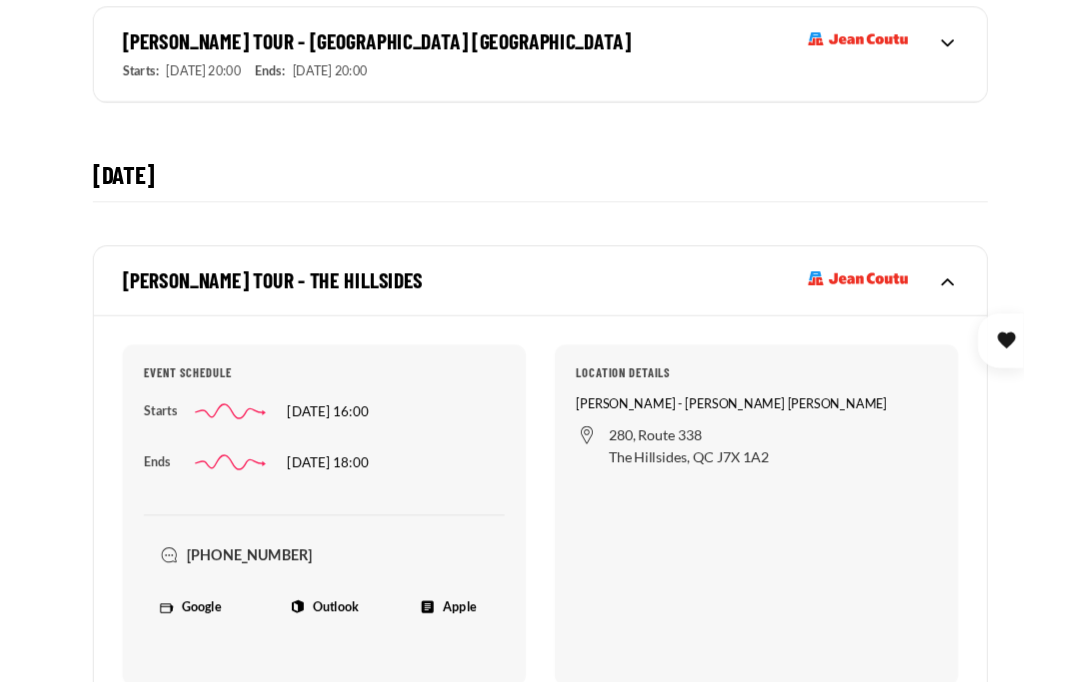 scroll, scrollTop: 1989, scrollLeft: 0, axis: vertical 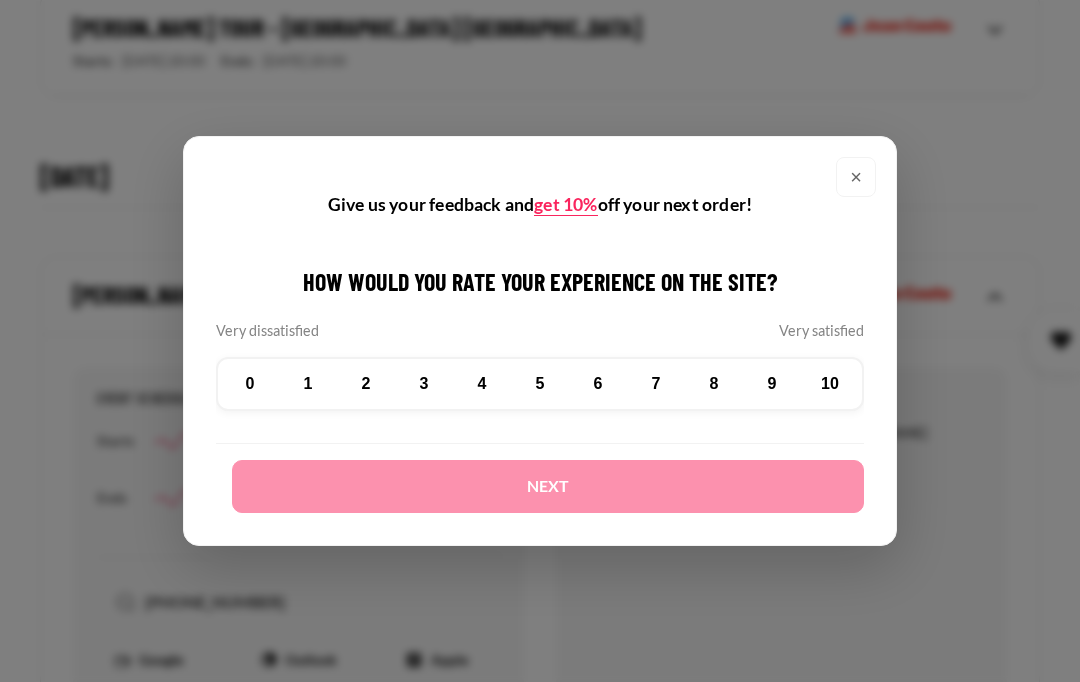 click on "×" at bounding box center [856, 177] 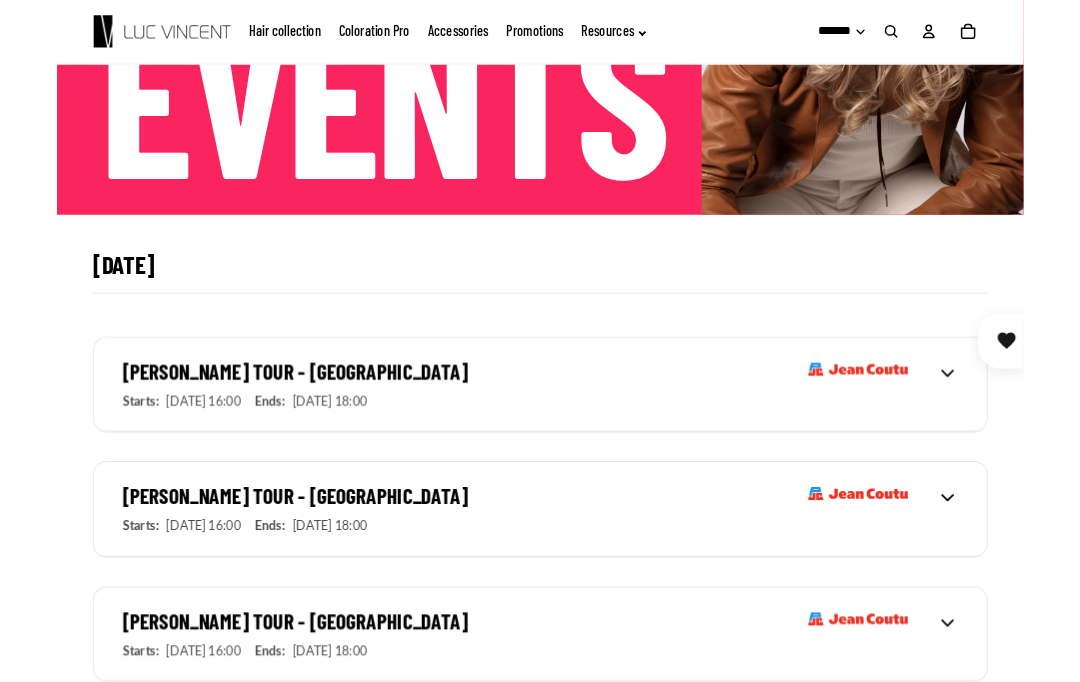 scroll, scrollTop: 0, scrollLeft: 0, axis: both 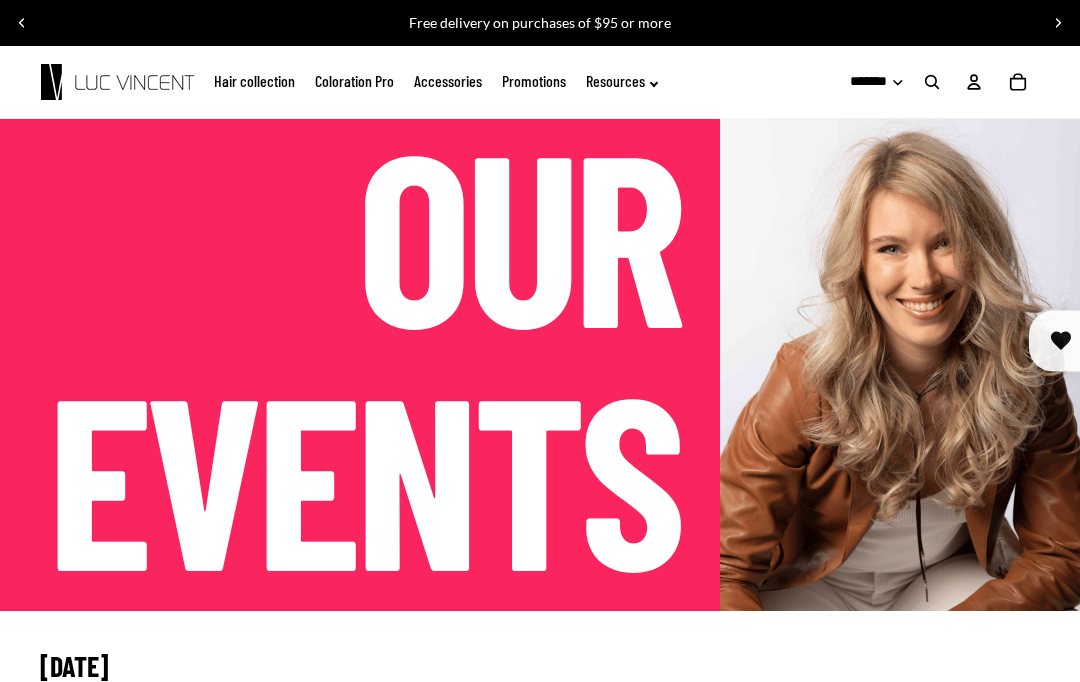 click on "******** *******" at bounding box center (864, 82) 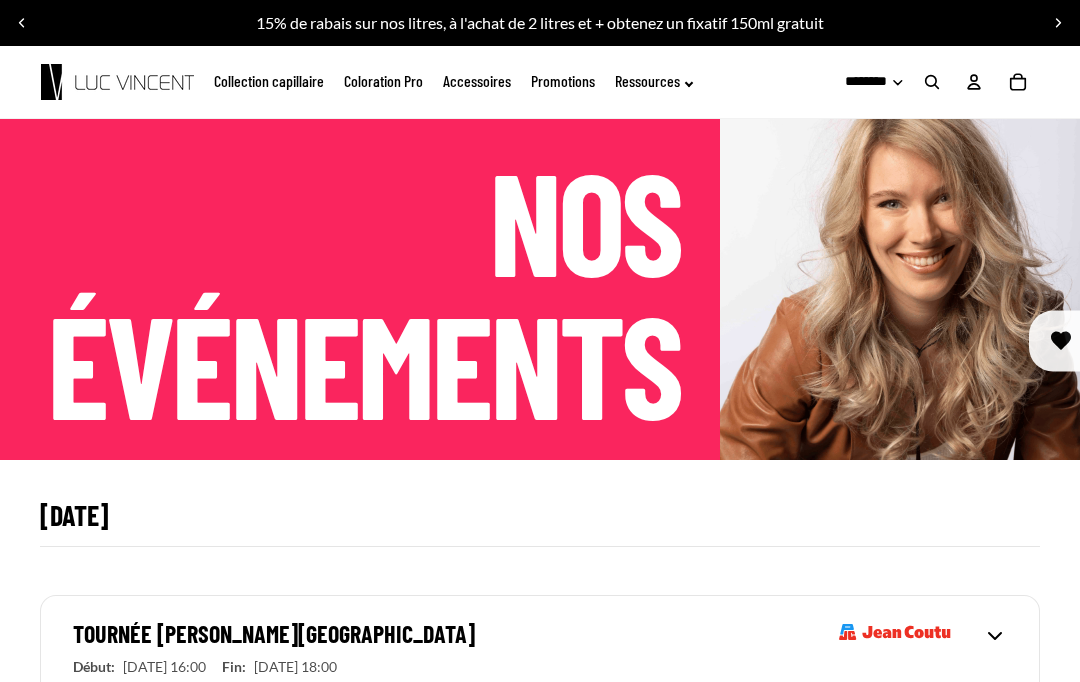 scroll, scrollTop: 0, scrollLeft: 0, axis: both 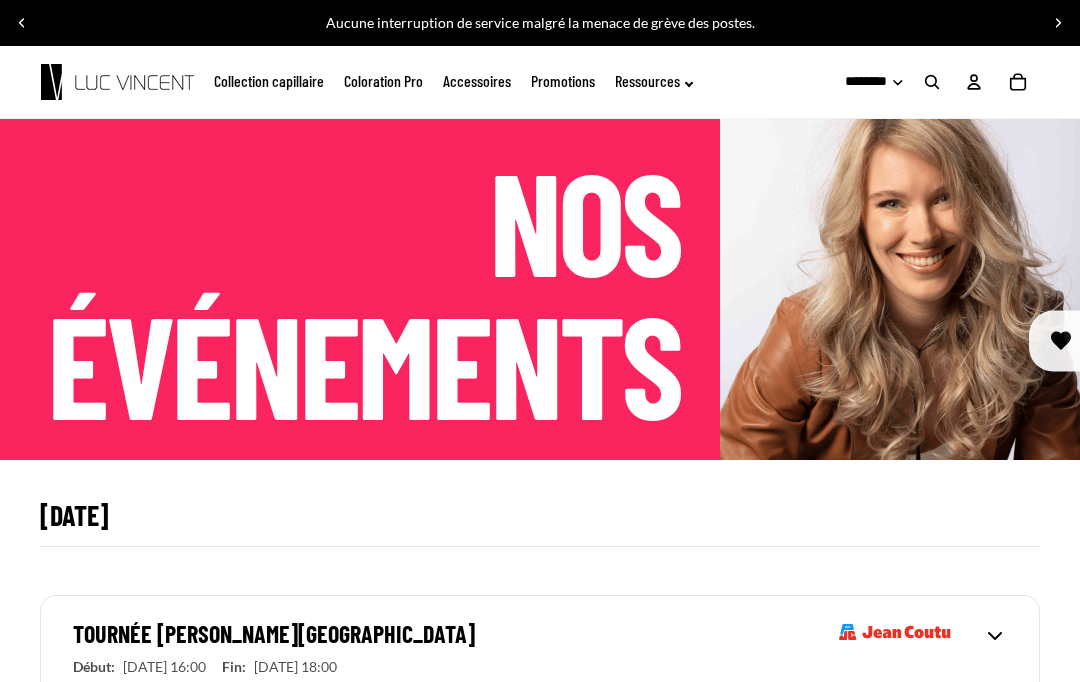 click on "Promotions" 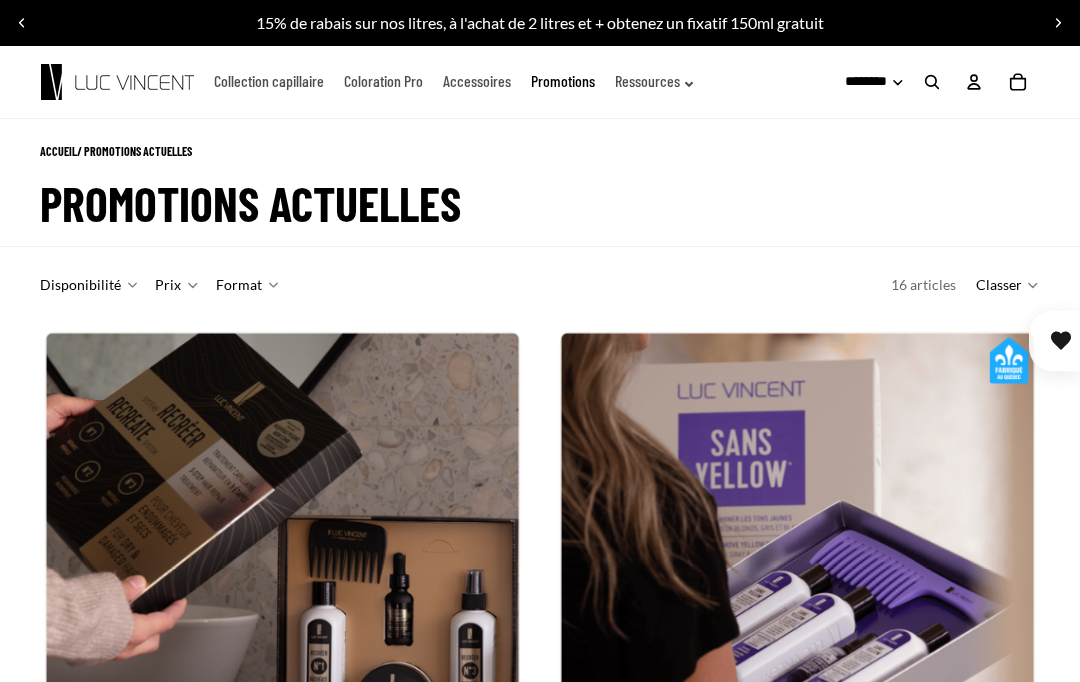 scroll, scrollTop: 0, scrollLeft: 0, axis: both 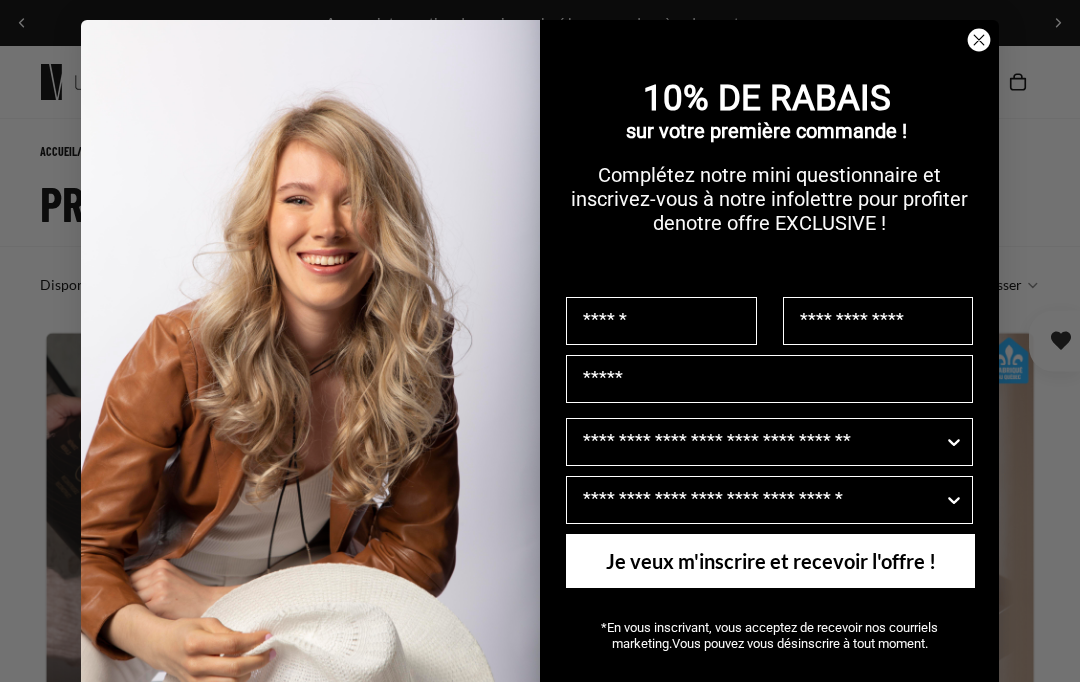 click 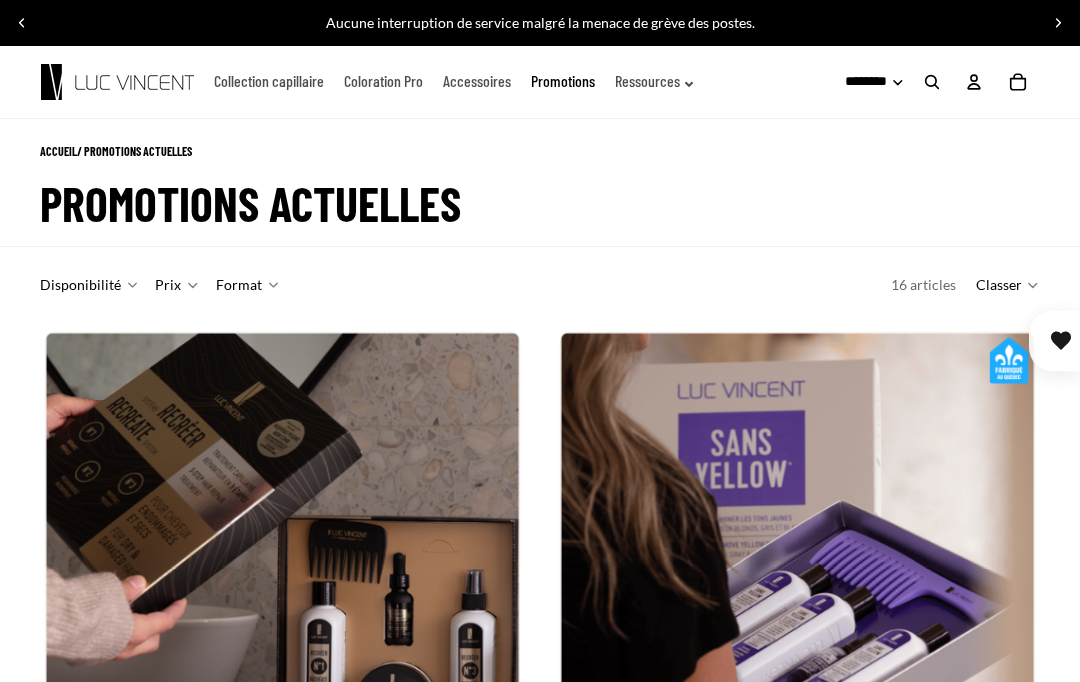 click on "Ressources" 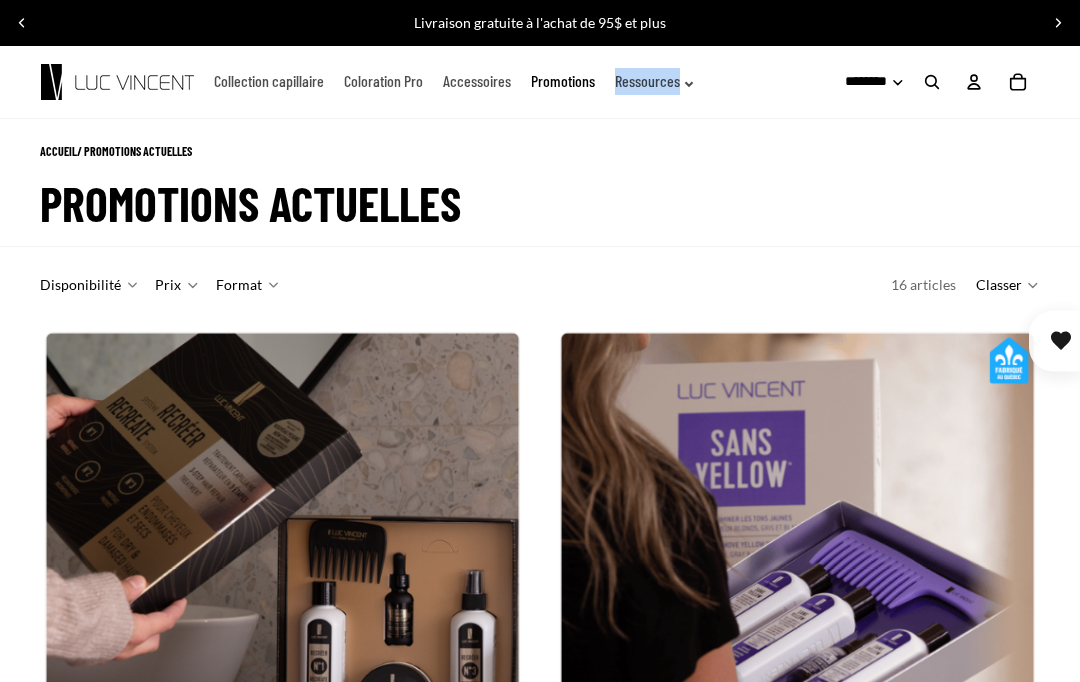 click on "Livraison gratuite à l'achat de 95$ et plus" at bounding box center (540, 23) 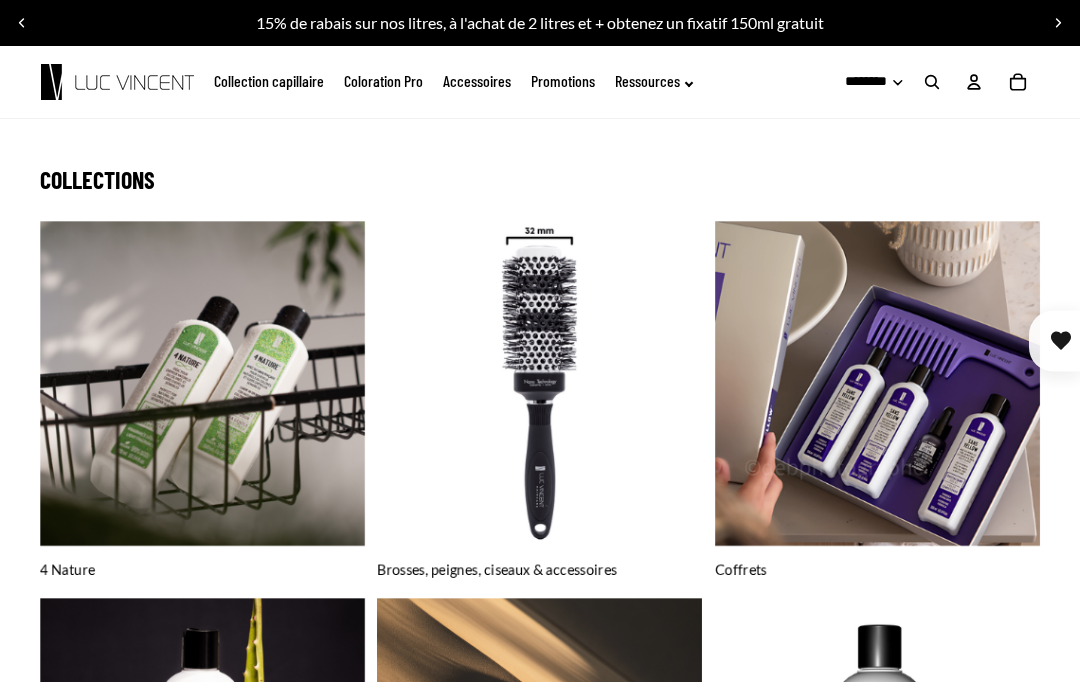 scroll, scrollTop: 0, scrollLeft: 0, axis: both 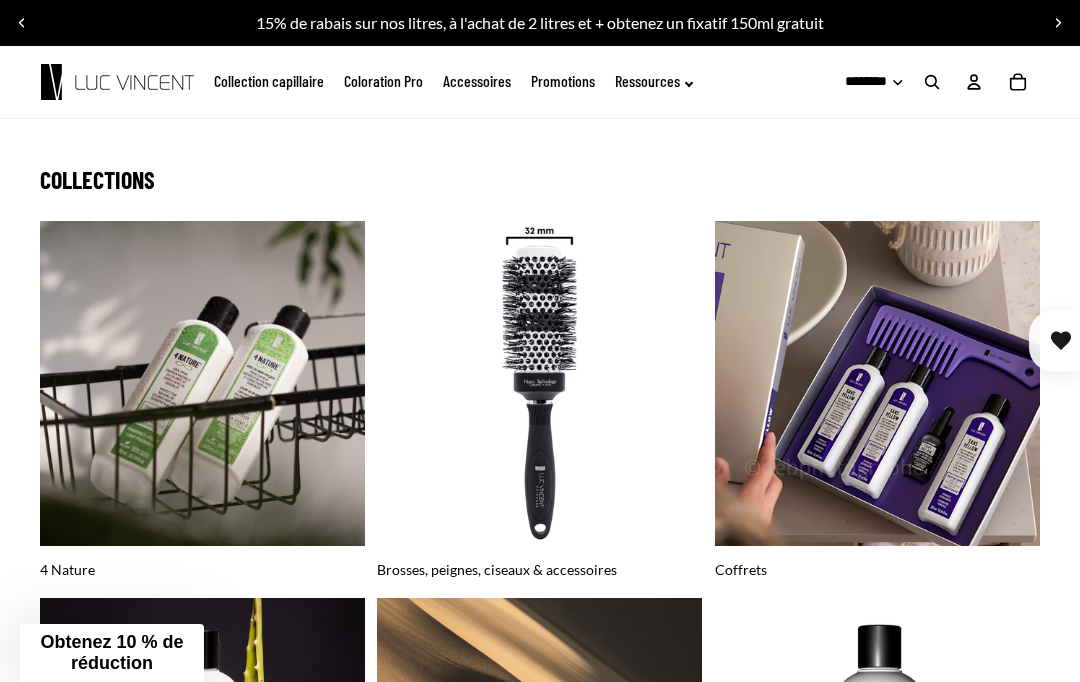 click on "Promotions" 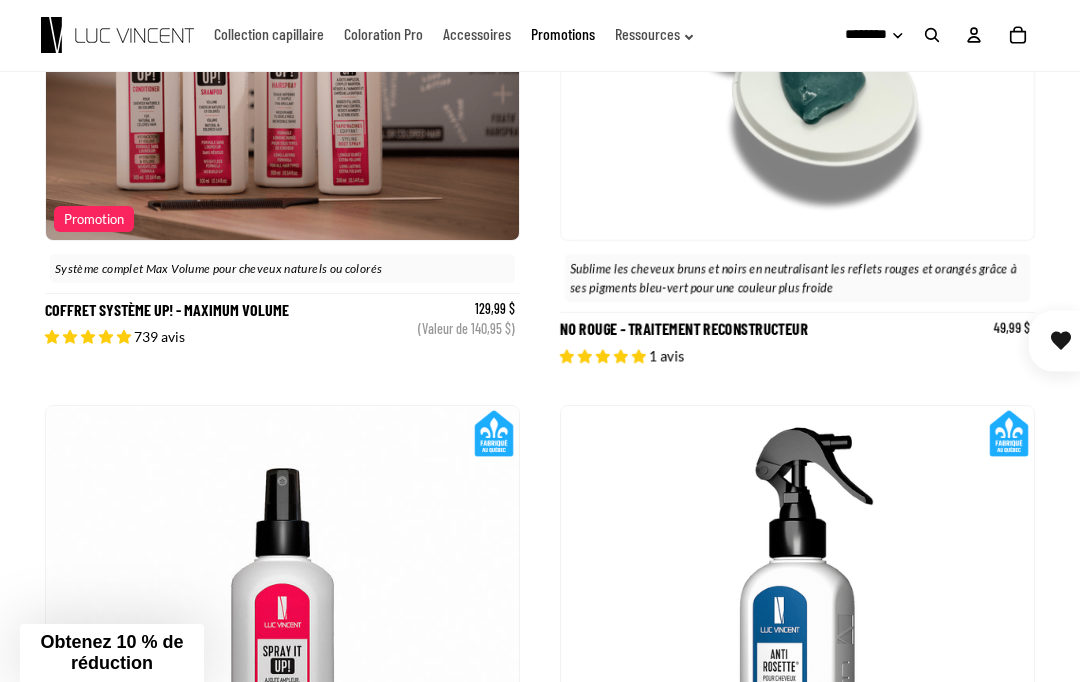 scroll, scrollTop: 1217, scrollLeft: 0, axis: vertical 